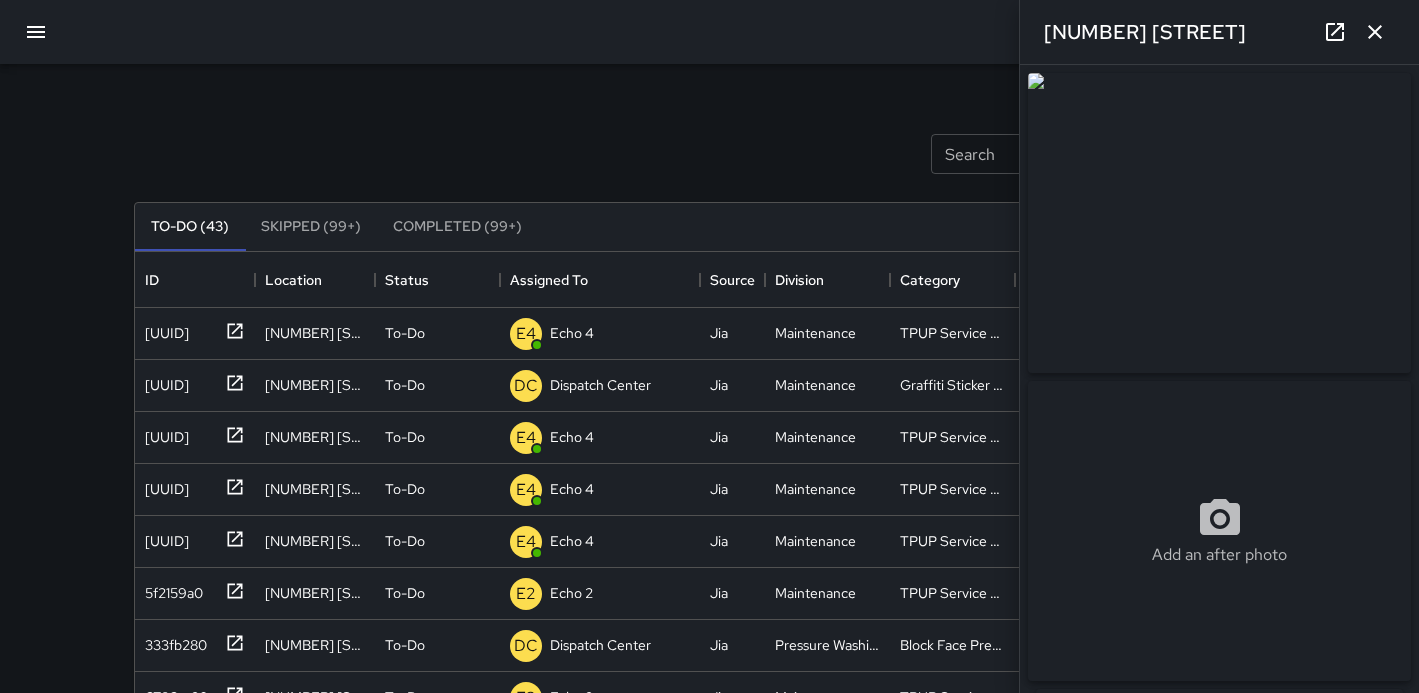 scroll, scrollTop: 463, scrollLeft: 0, axis: vertical 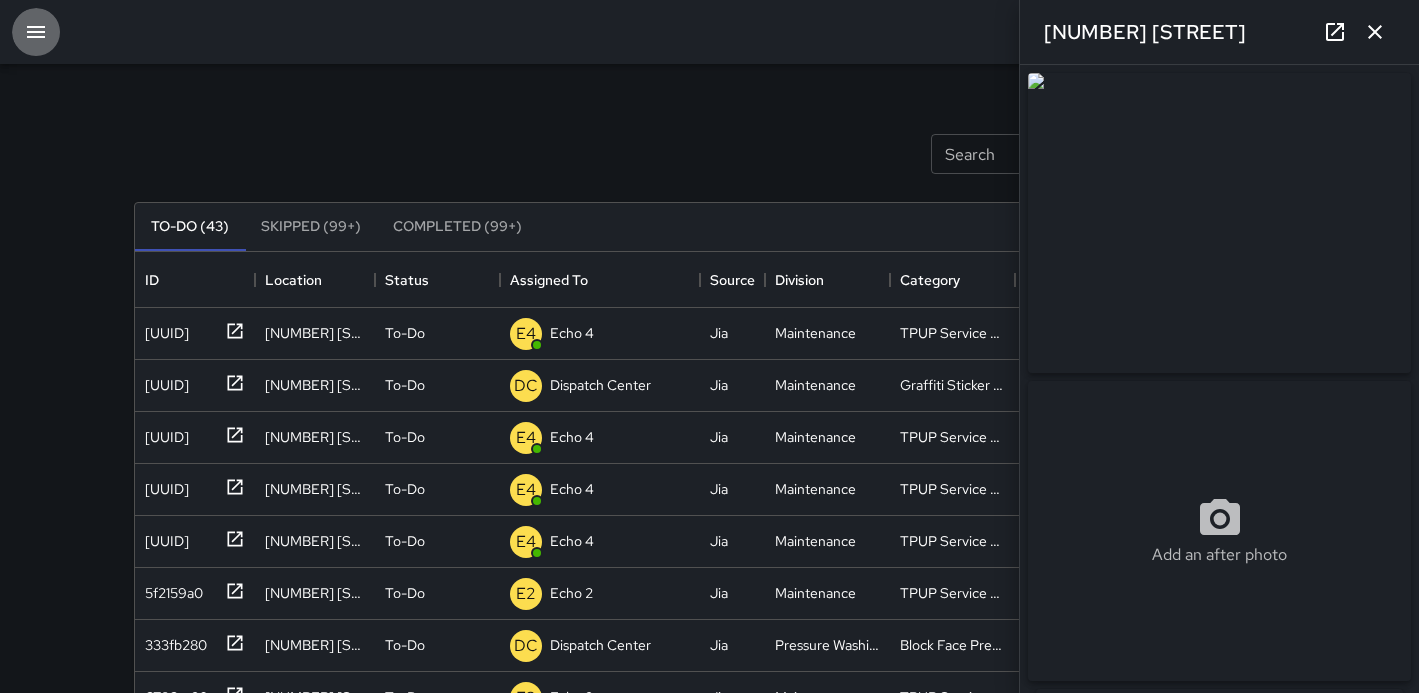 click at bounding box center (36, 32) 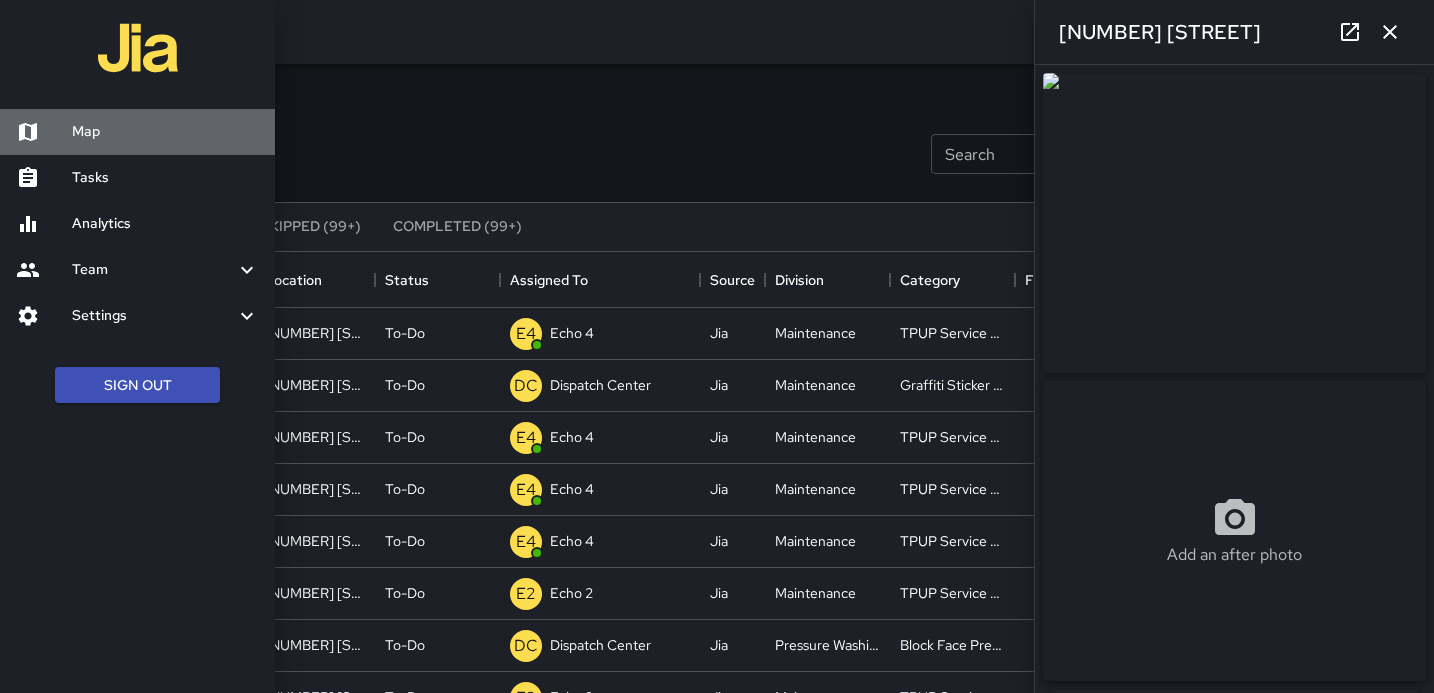 click on "Map" at bounding box center [165, 132] 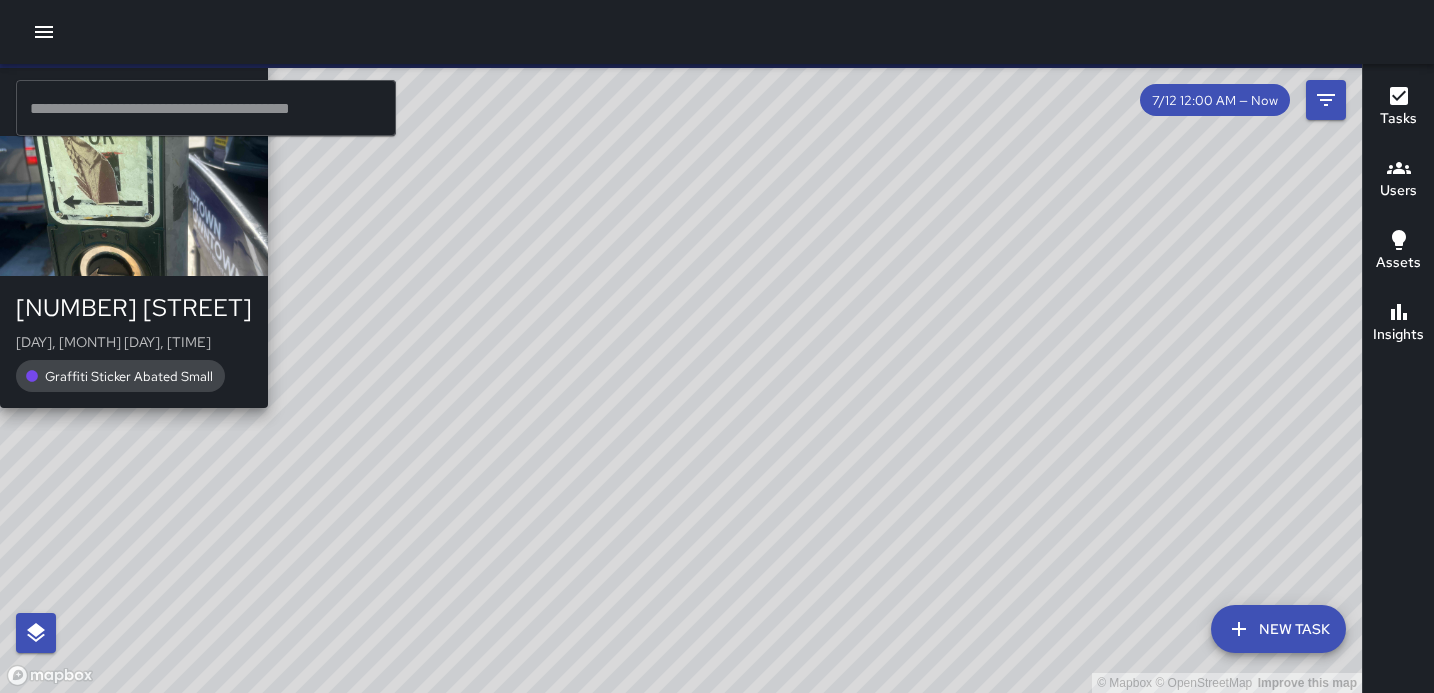 drag, startPoint x: 878, startPoint y: 246, endPoint x: 604, endPoint y: 713, distance: 541.44714 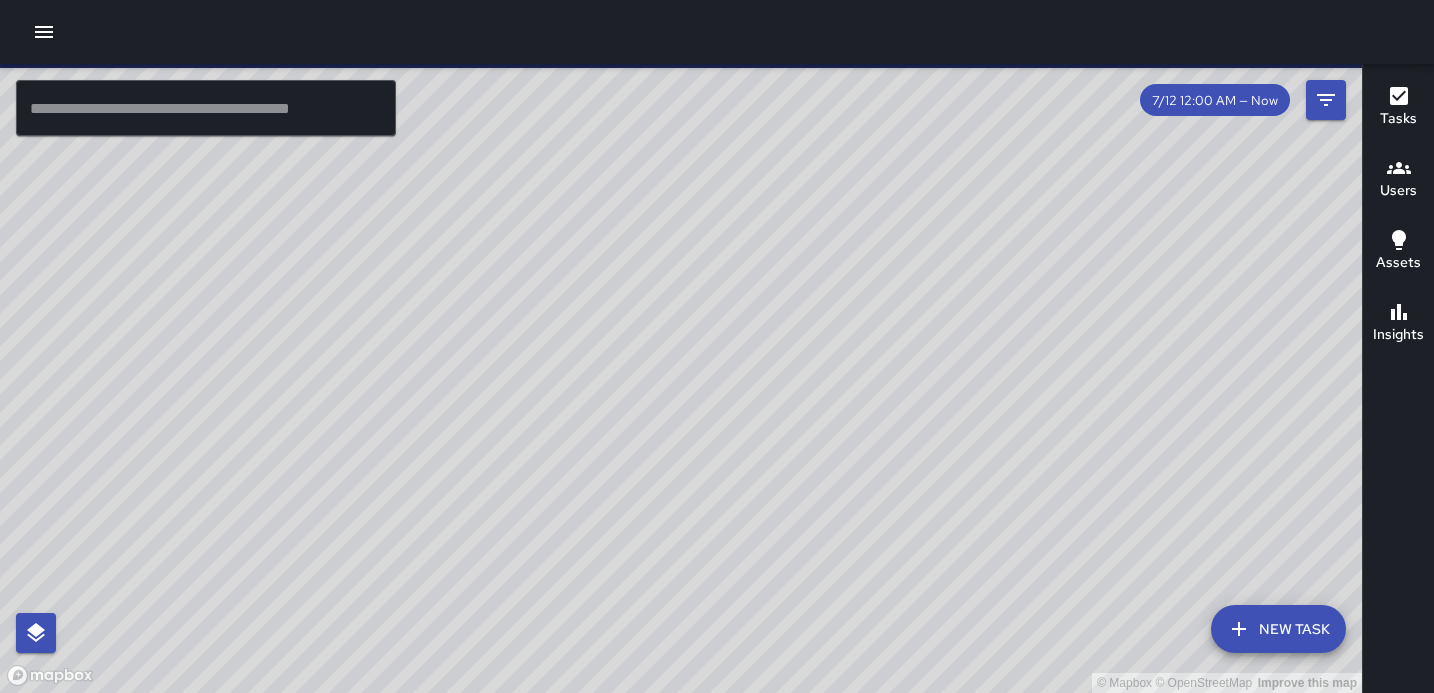 click at bounding box center (206, 108) 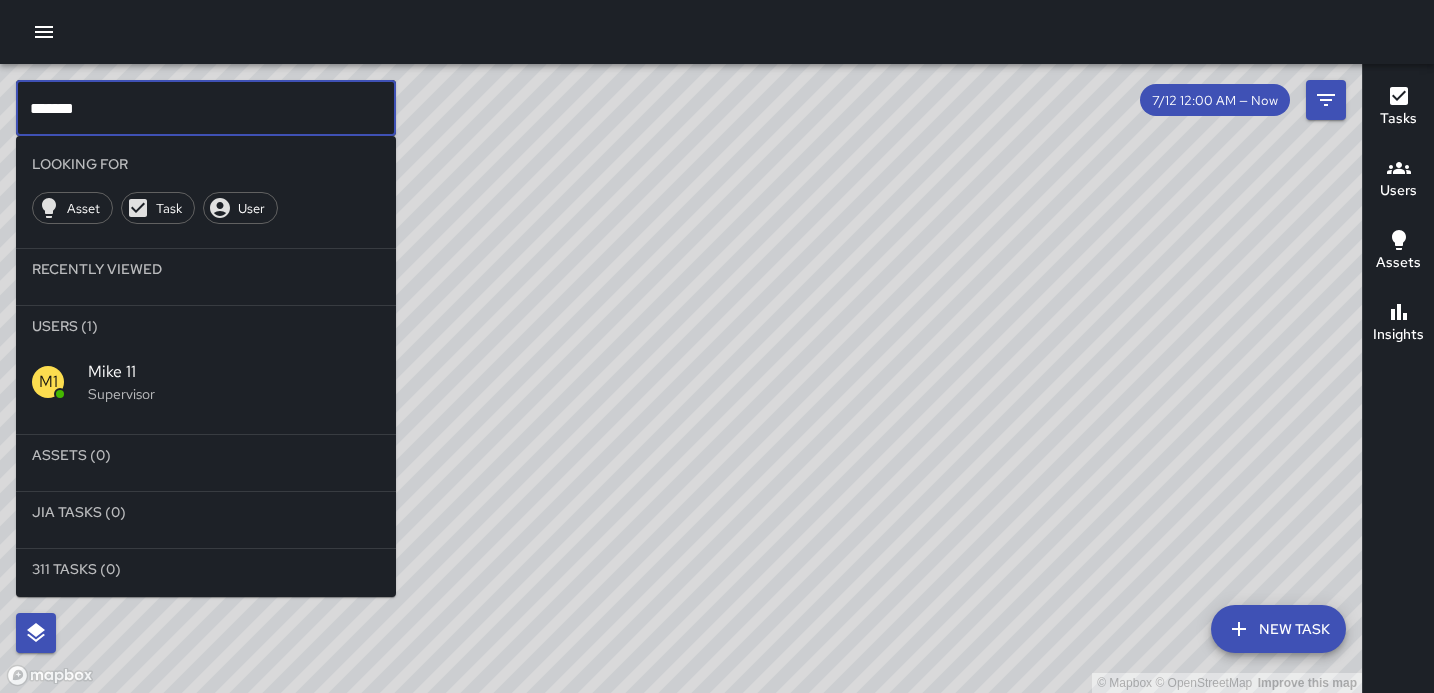 click on "Mike 11" at bounding box center (234, 372) 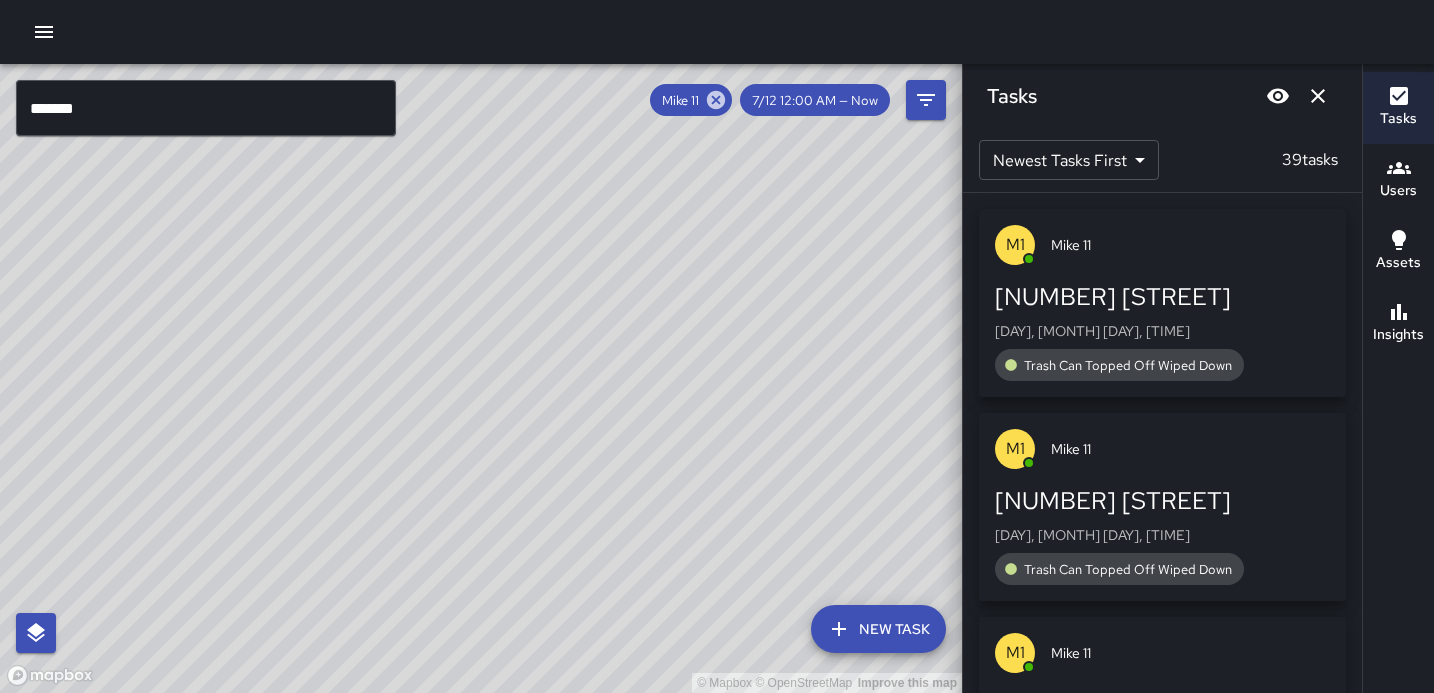 drag, startPoint x: 580, startPoint y: 575, endPoint x: 696, endPoint y: 315, distance: 284.70337 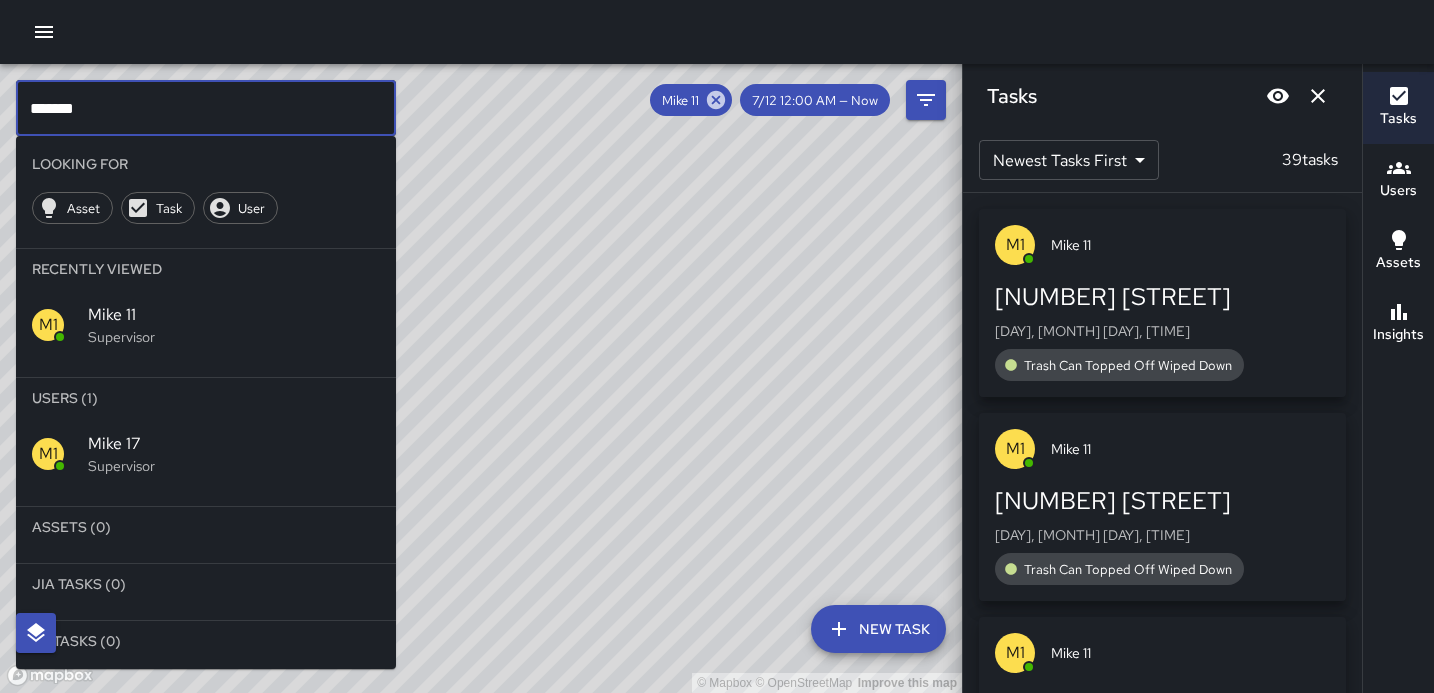 click on "[NAME] [NAME] [TITLE]" at bounding box center [206, 454] 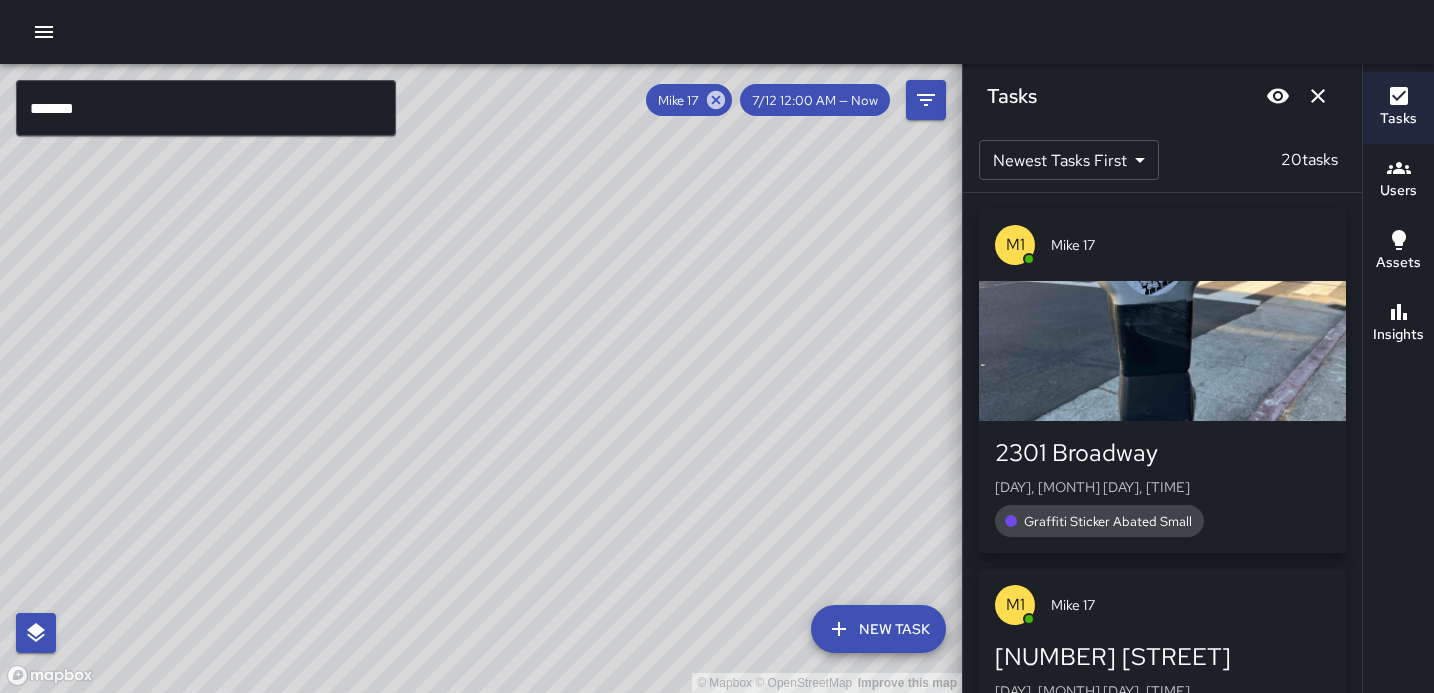 drag, startPoint x: 381, startPoint y: 484, endPoint x: 481, endPoint y: 243, distance: 260.92337 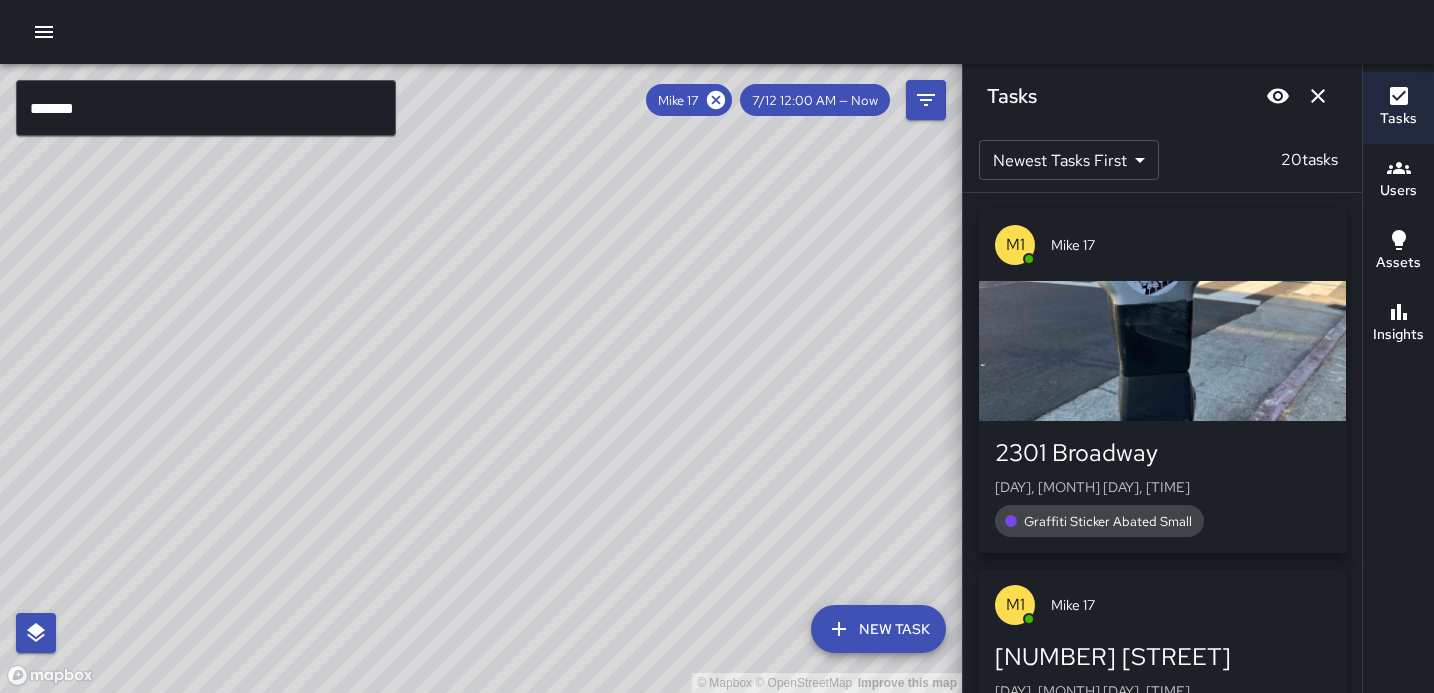 click 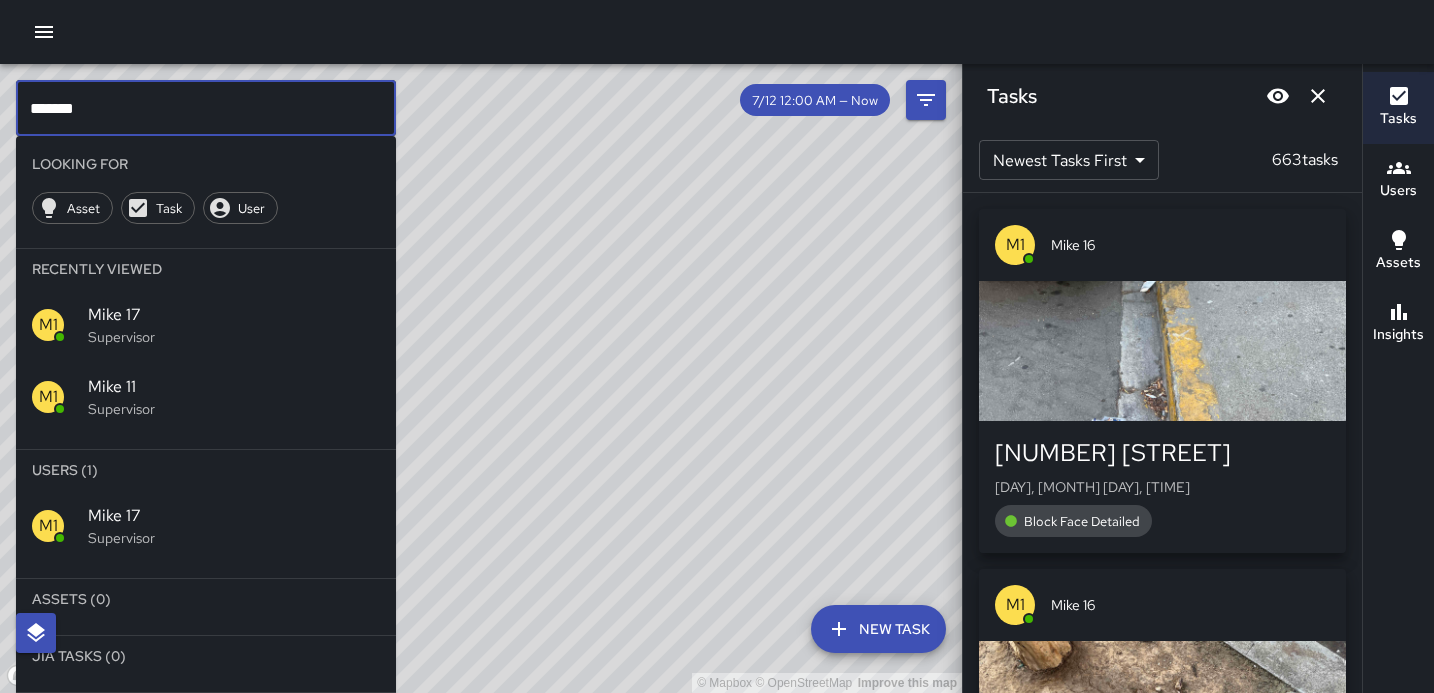 click on "*******" at bounding box center (206, 108) 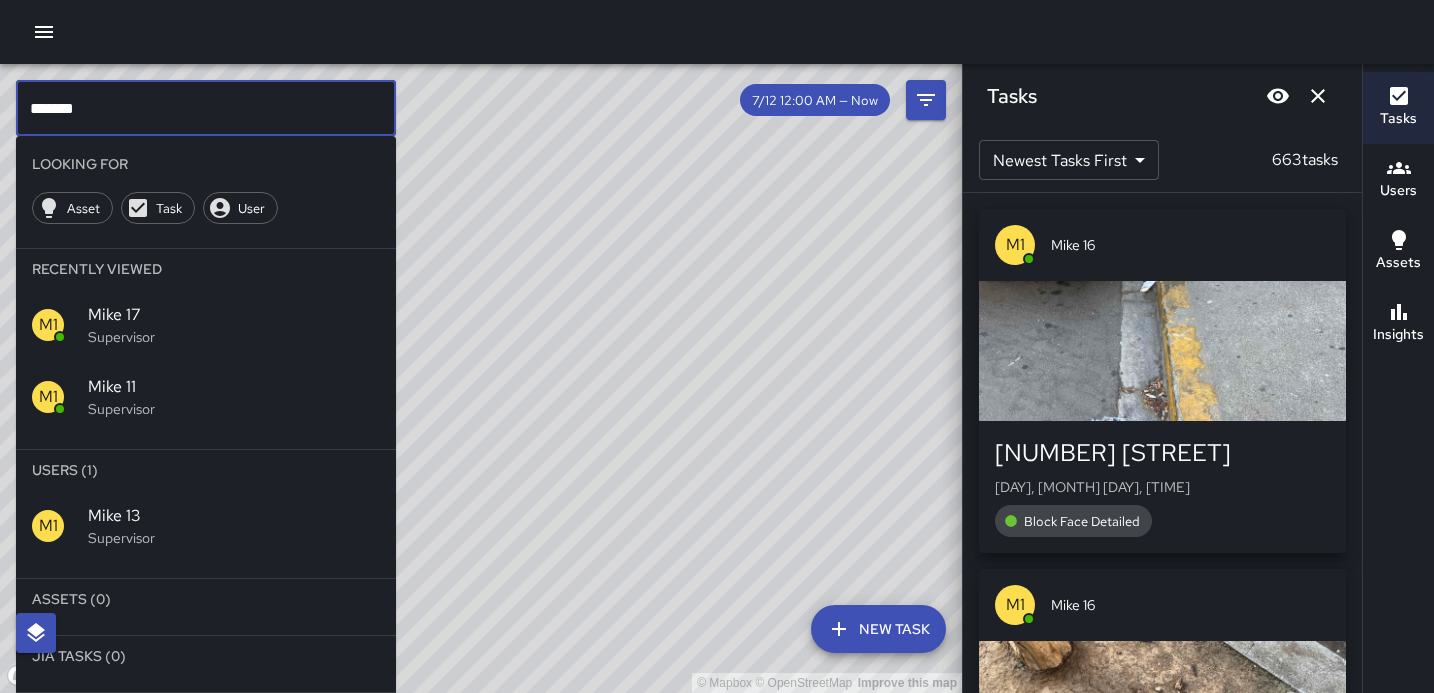 click 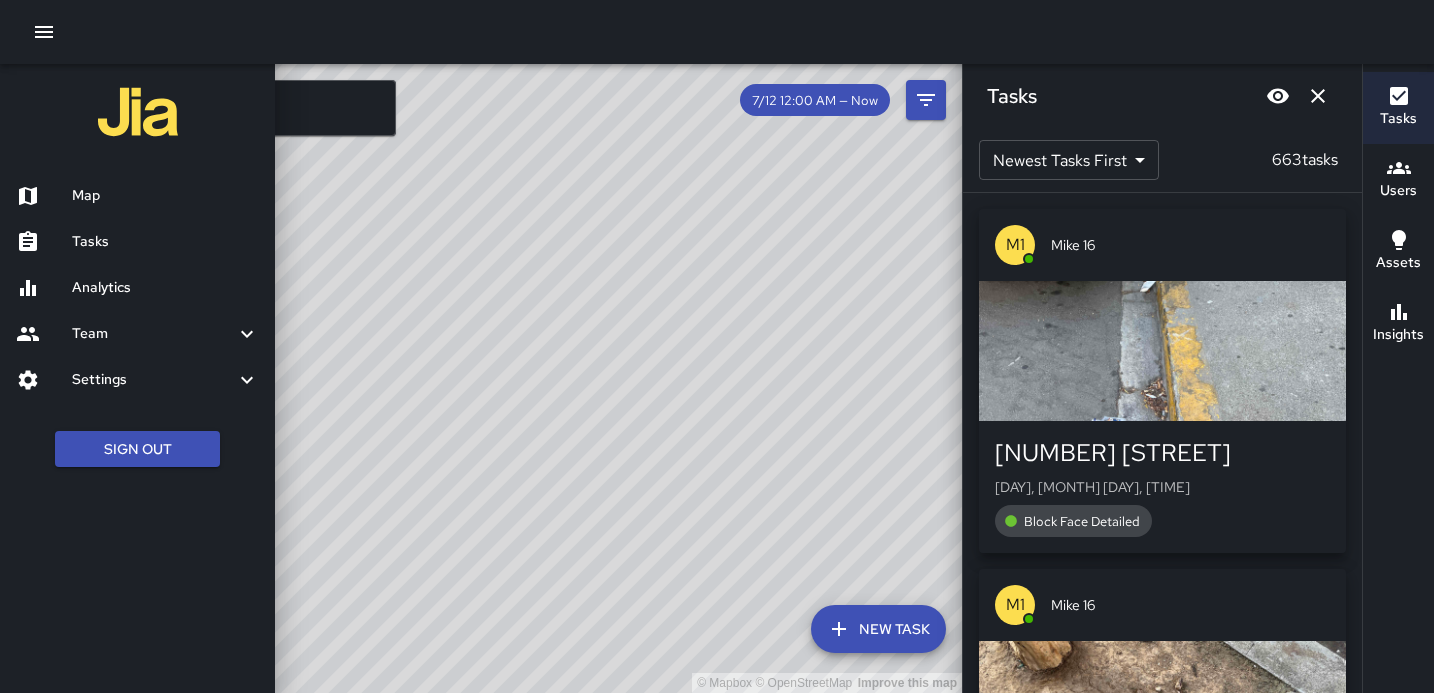 click at bounding box center (717, 346) 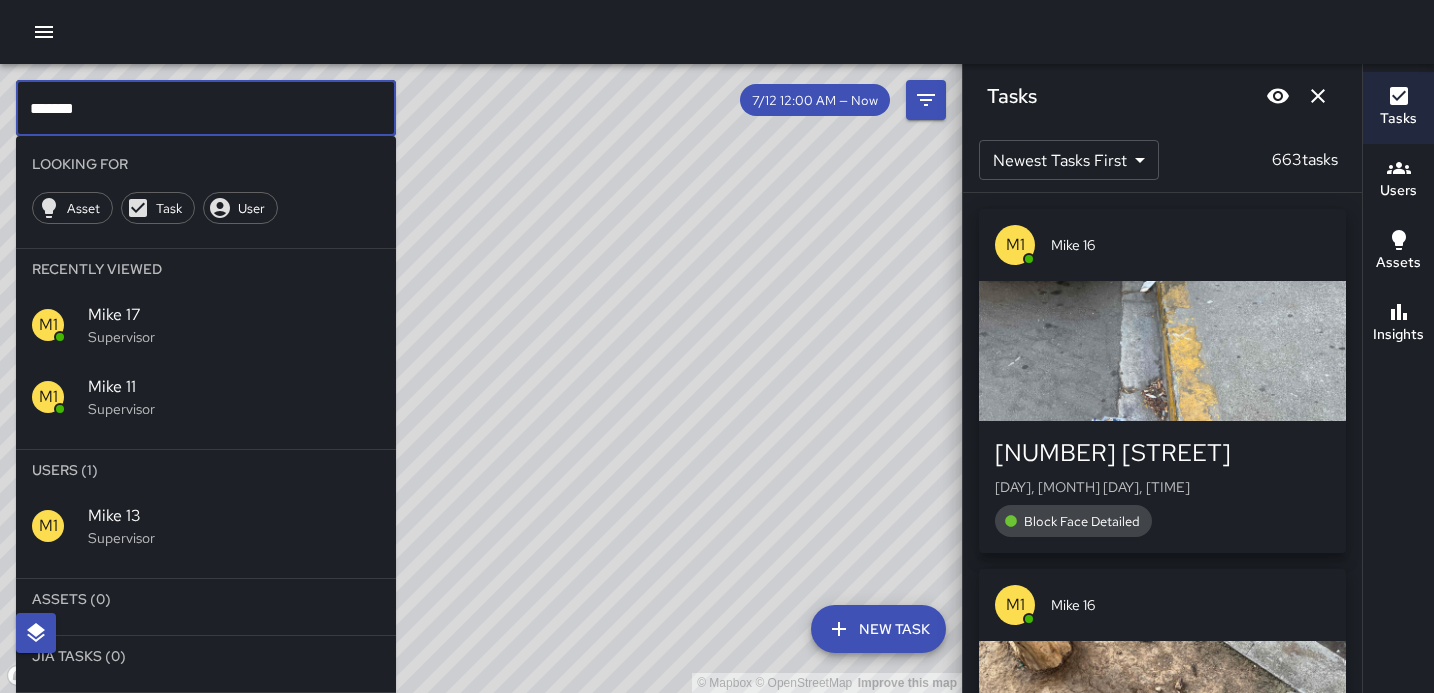 click on "*******" at bounding box center [206, 108] 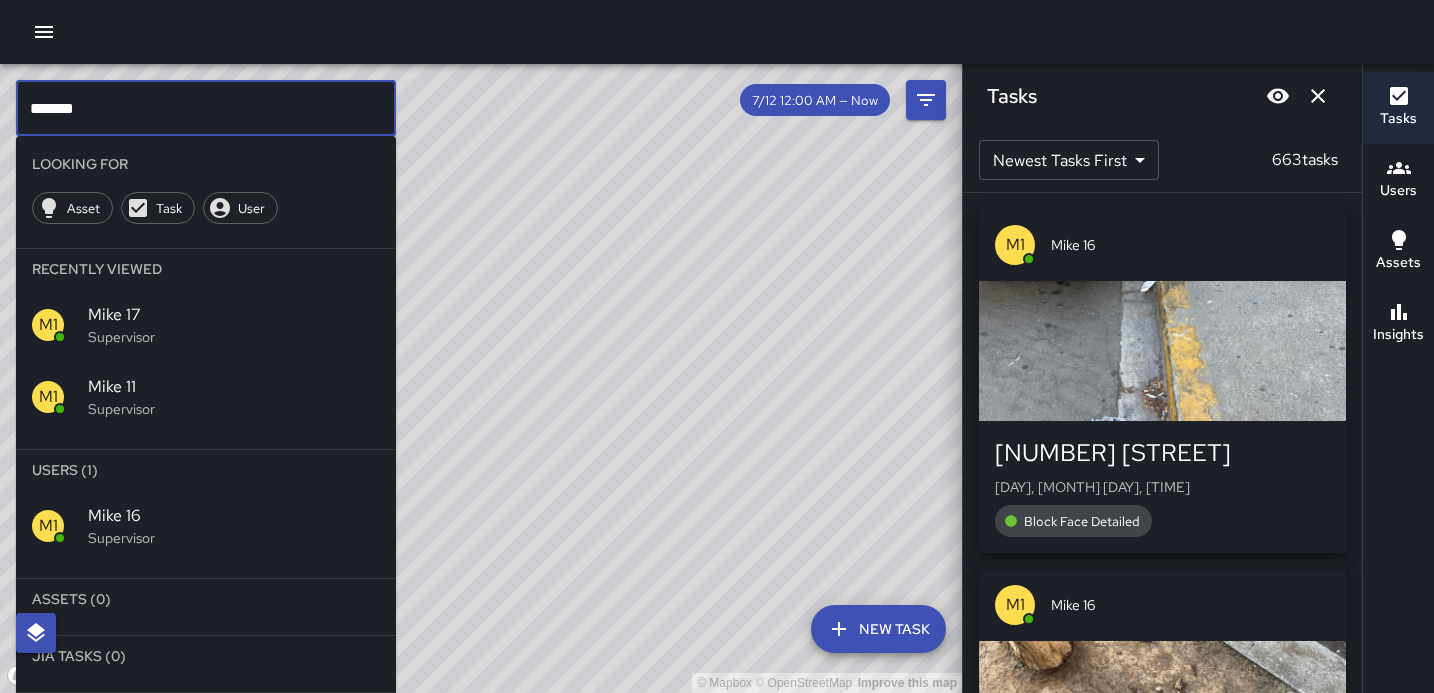 click on "Supervisor" at bounding box center (234, 538) 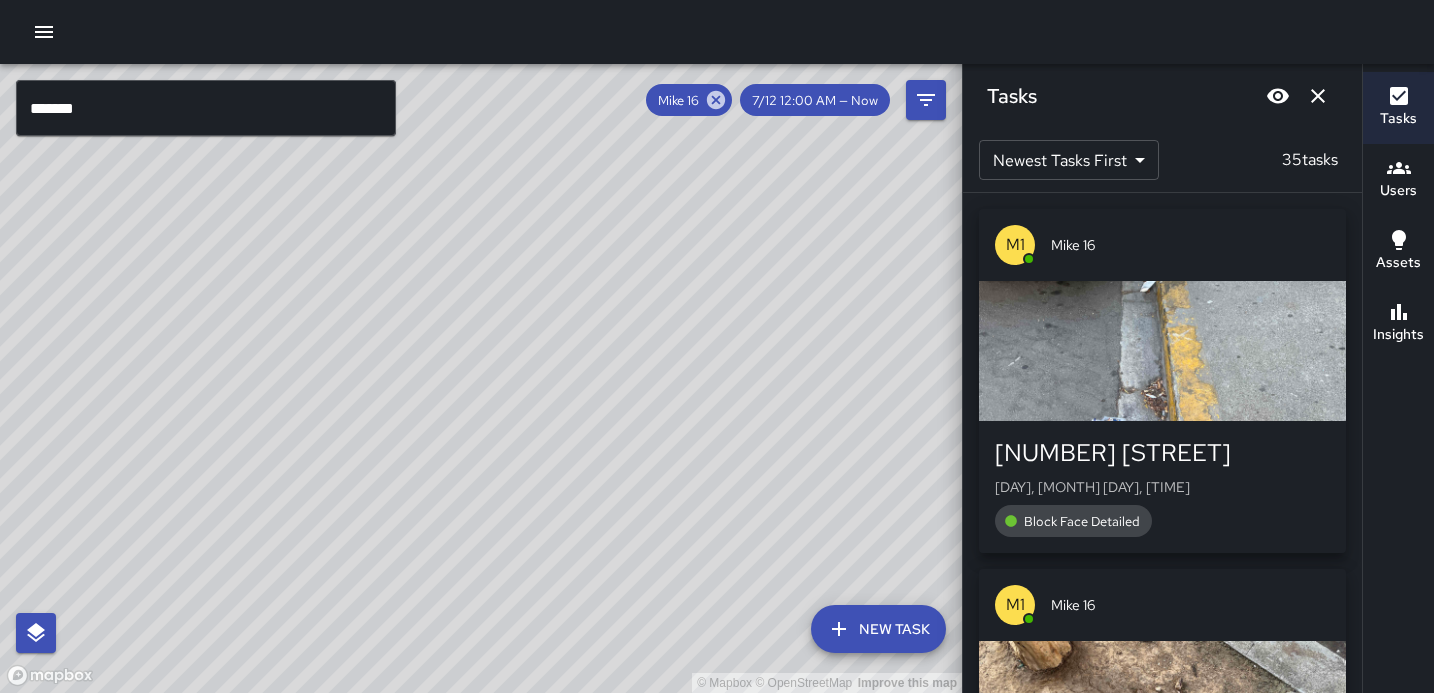 drag, startPoint x: 614, startPoint y: 479, endPoint x: 719, endPoint y: 24, distance: 466.95825 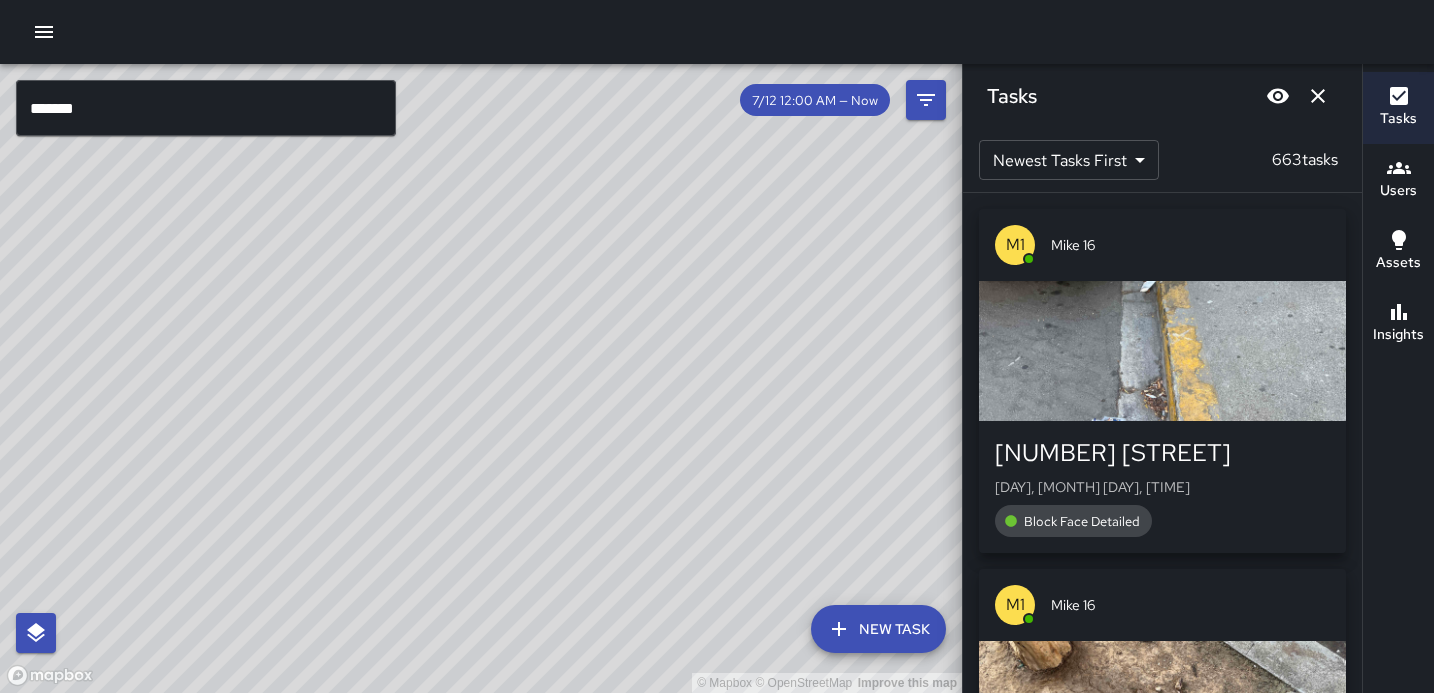 click on "*******" at bounding box center [206, 108] 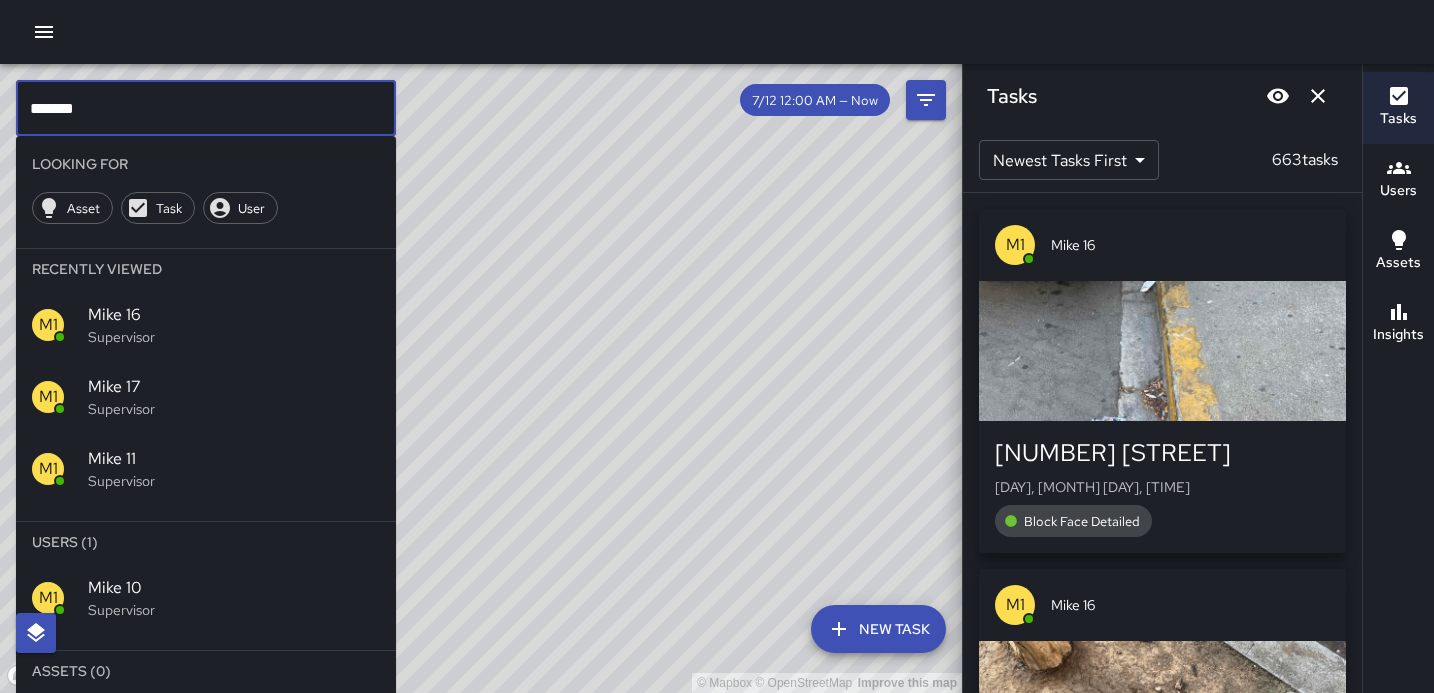 click on "Supervisor" at bounding box center [234, 610] 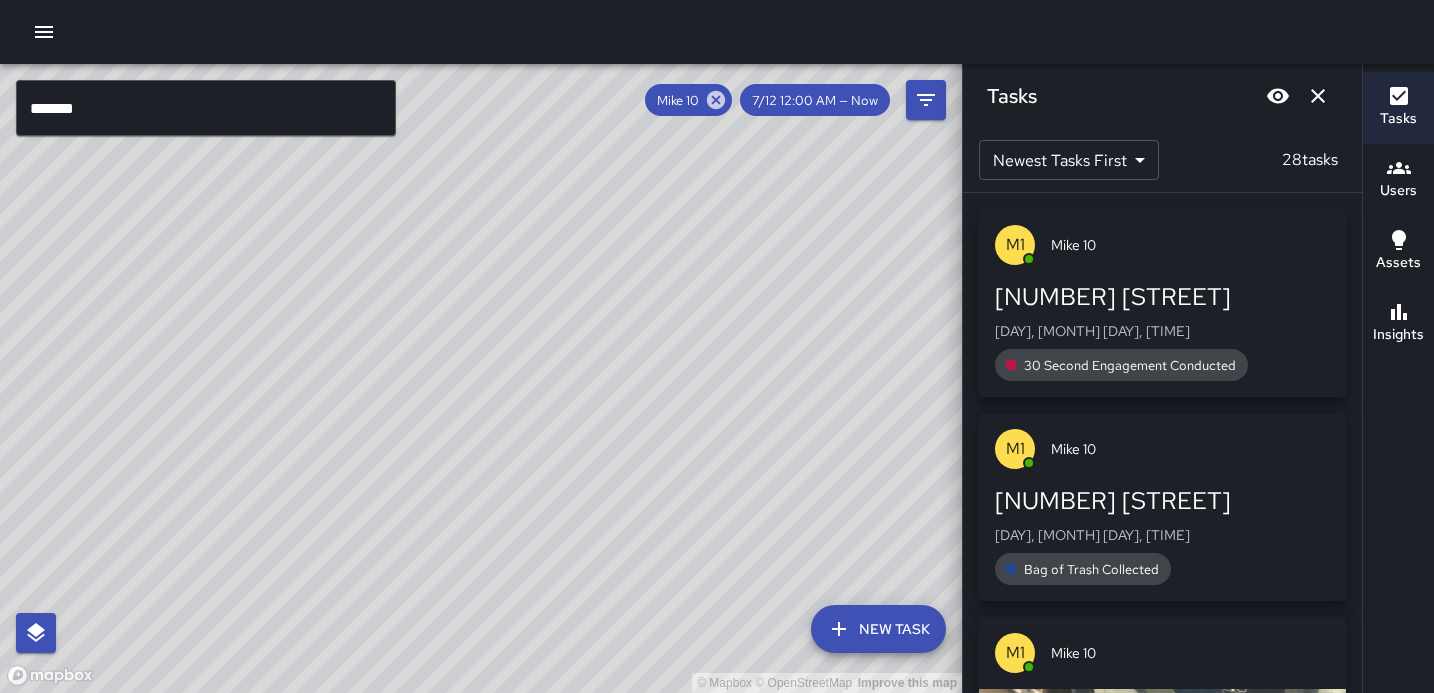 click on "© Mapbox   © OpenStreetMap   Improve this map" at bounding box center (481, 378) 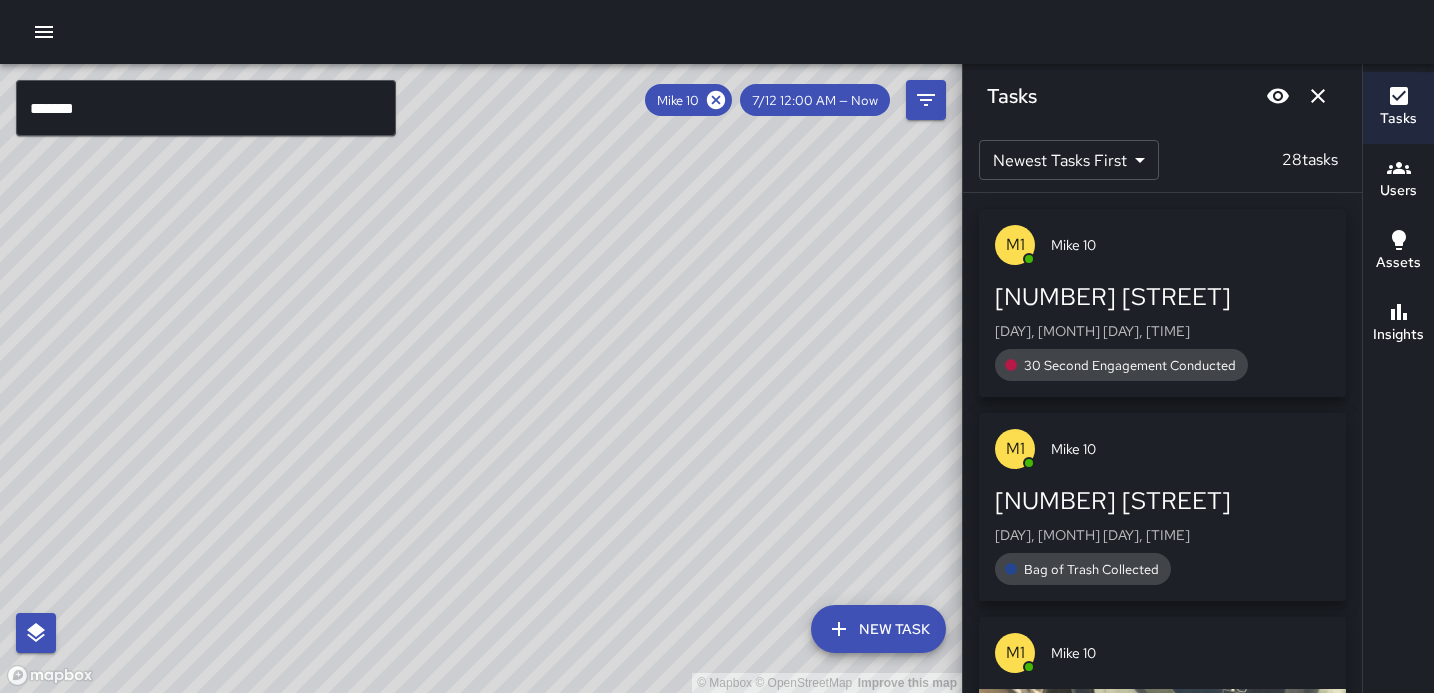 click 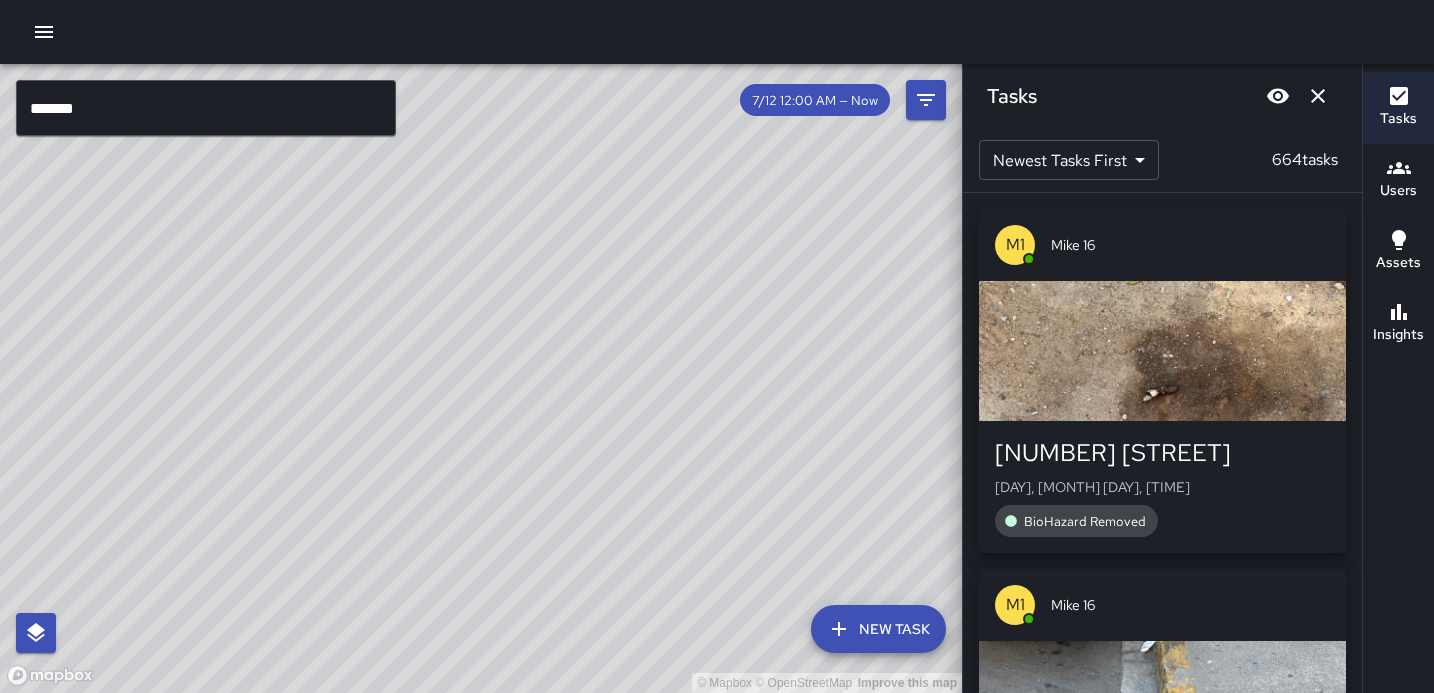 drag, startPoint x: 334, startPoint y: 203, endPoint x: 258, endPoint y: 465, distance: 272.8003 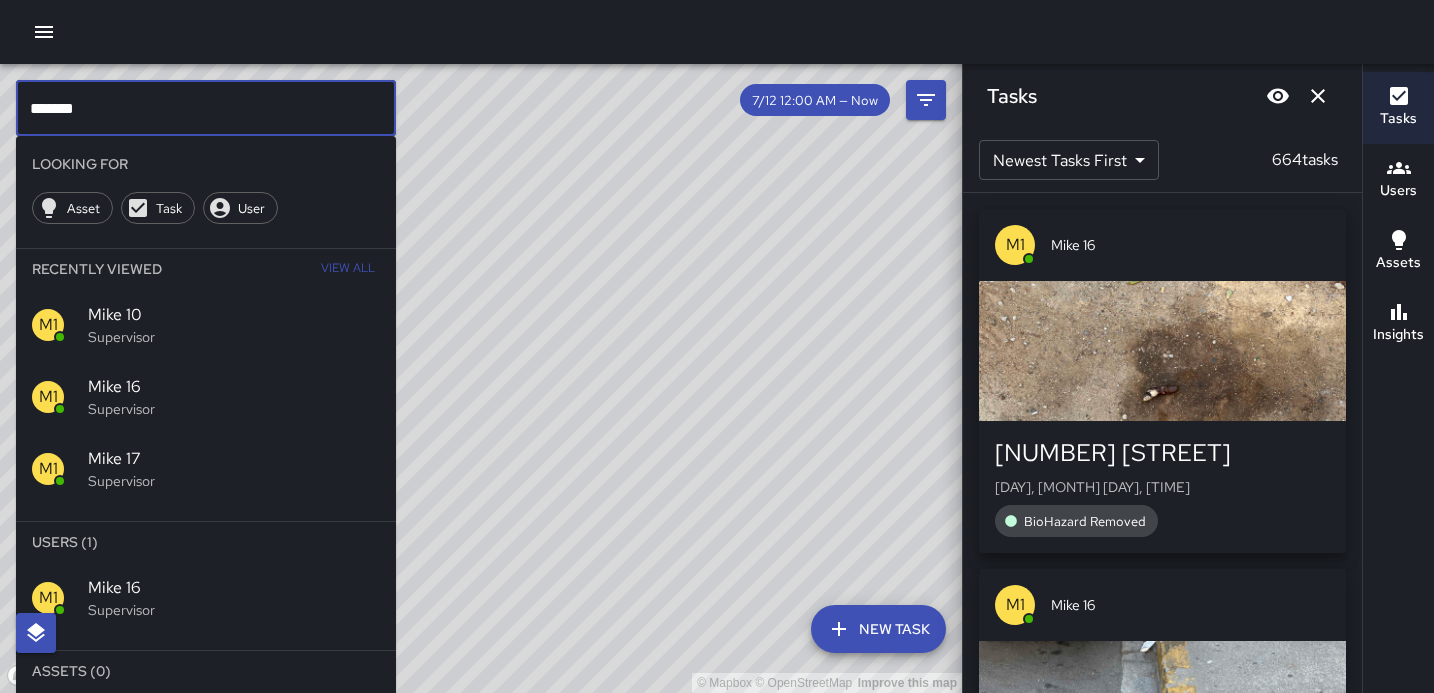 click on "Supervisor" at bounding box center [234, 610] 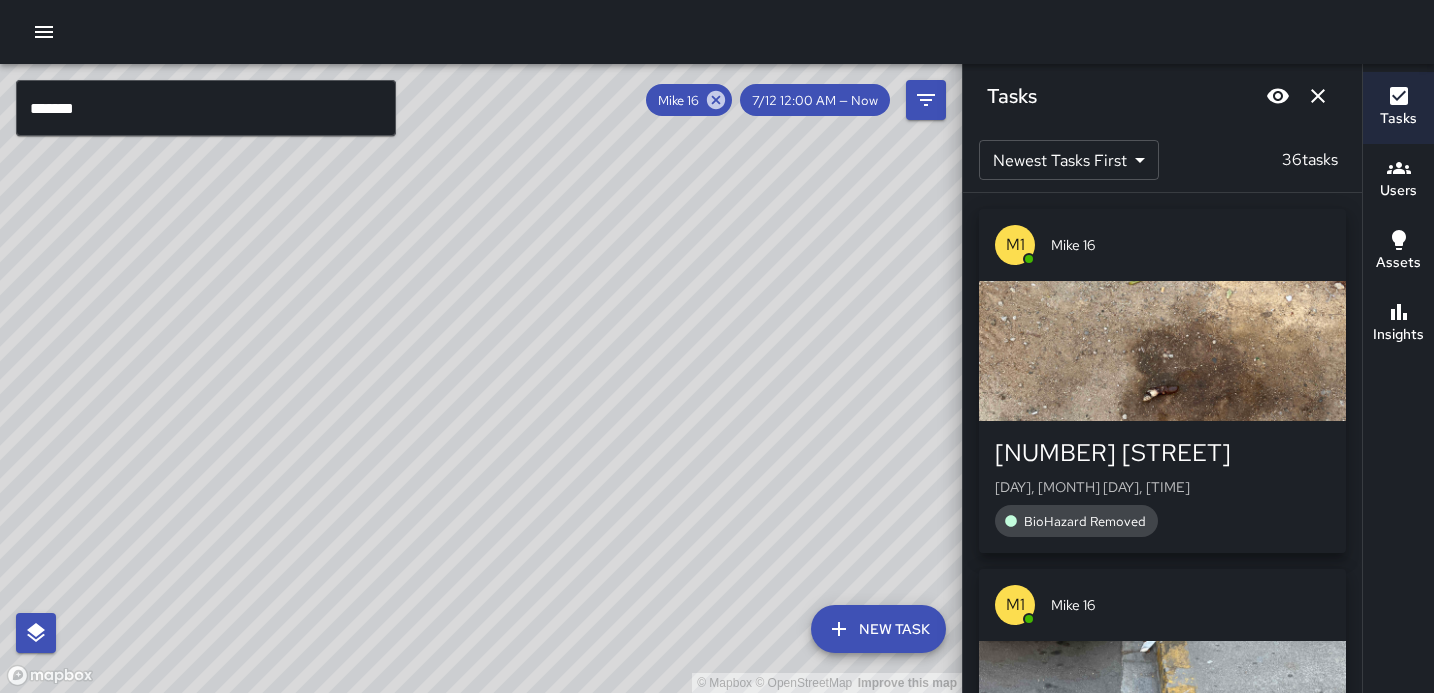 click on "*******" at bounding box center [206, 108] 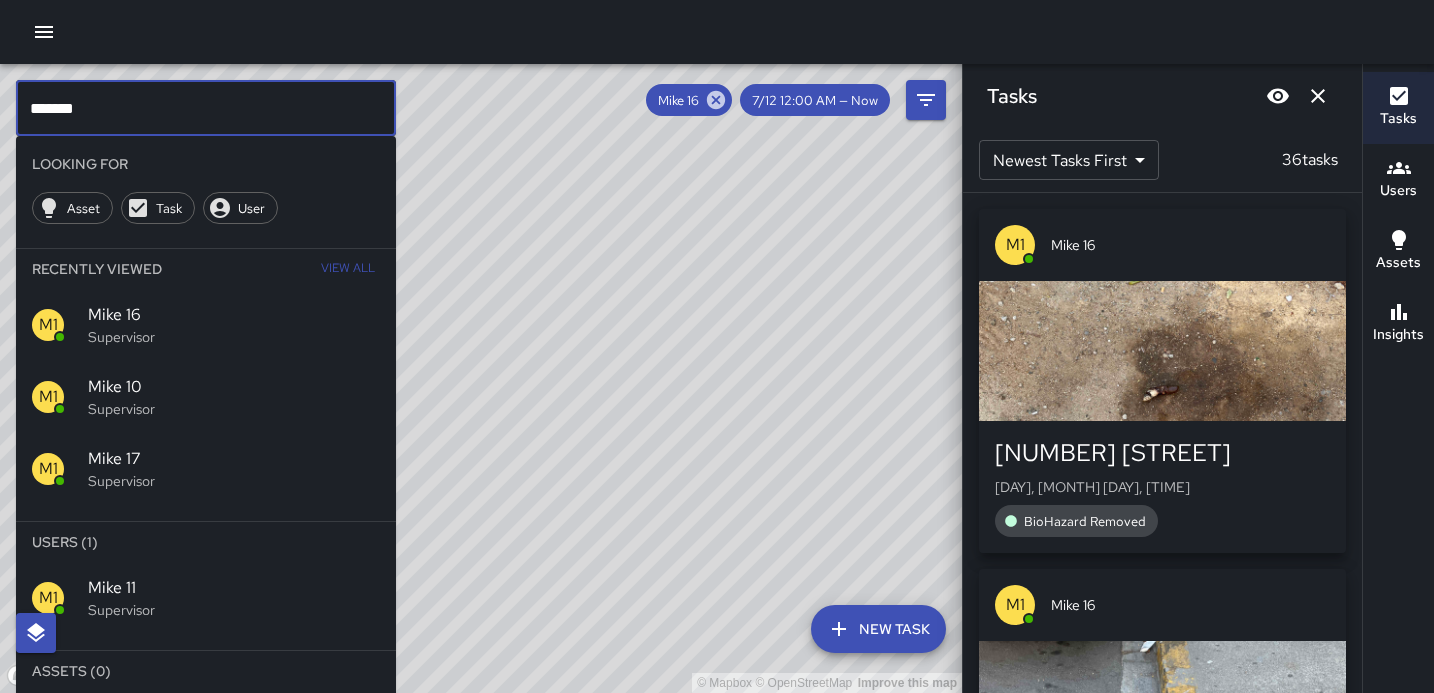 type on "*******" 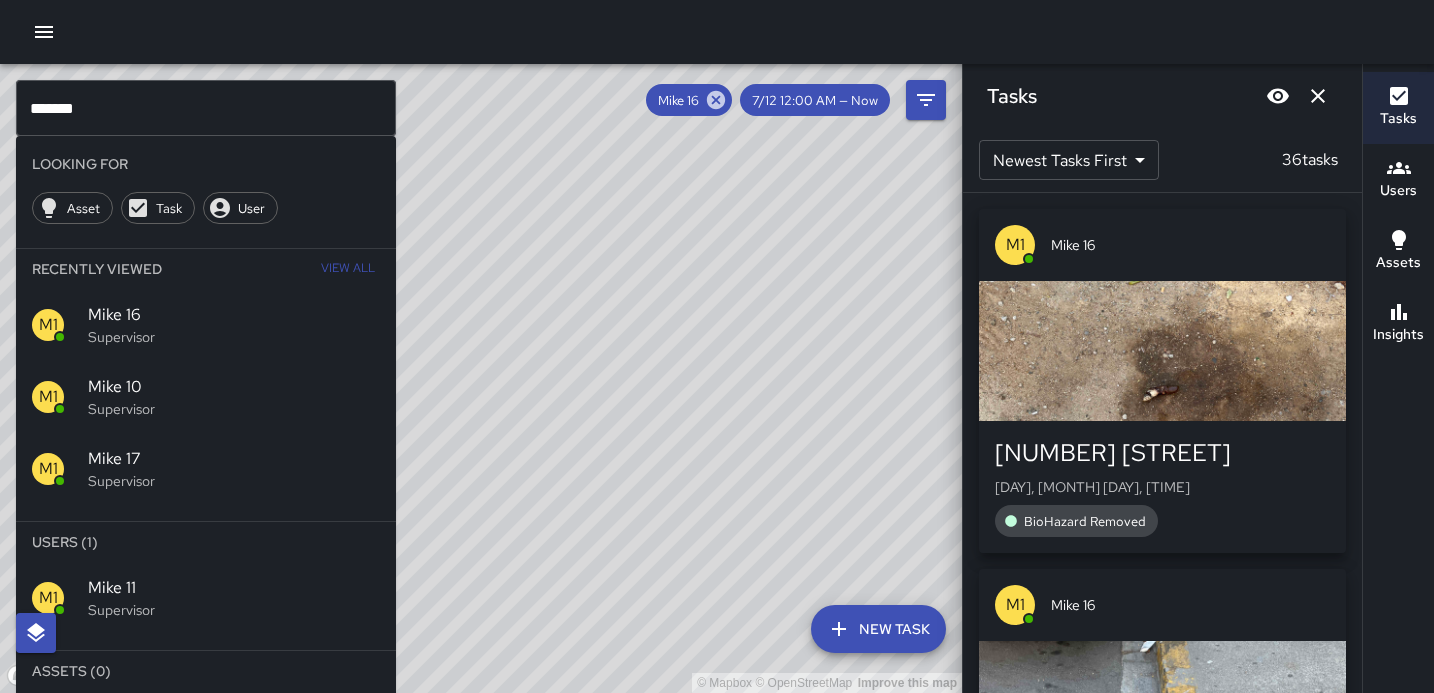 drag, startPoint x: 156, startPoint y: 558, endPoint x: 147, endPoint y: 567, distance: 12.727922 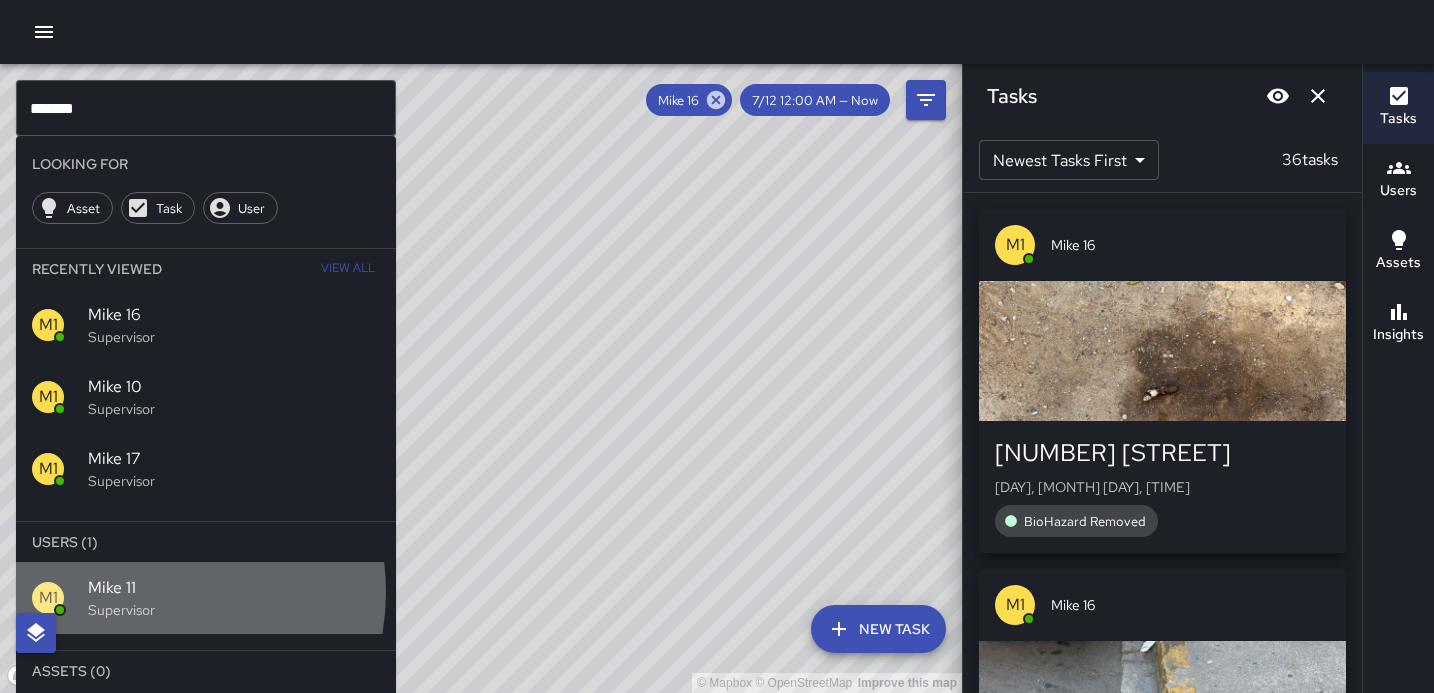 click on "Mike 11" at bounding box center (234, 588) 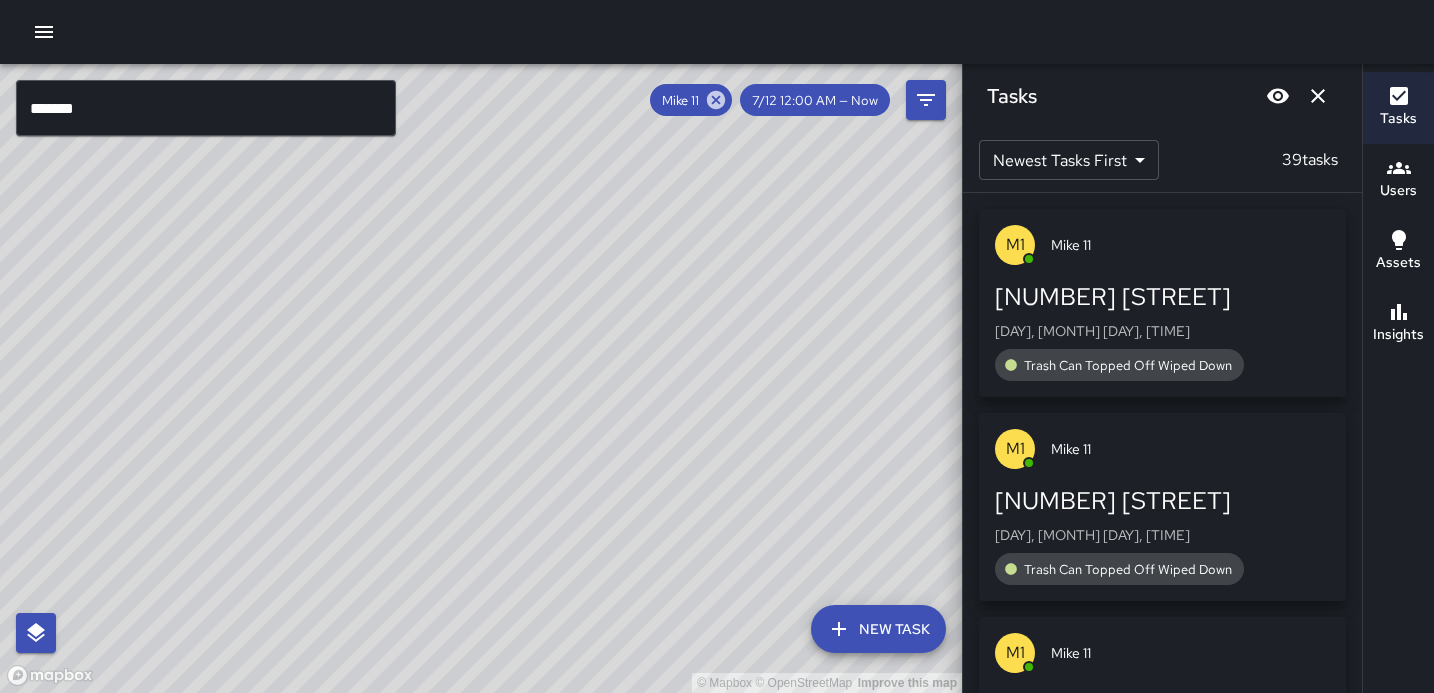 drag, startPoint x: 741, startPoint y: 396, endPoint x: 682, endPoint y: 434, distance: 70.178345 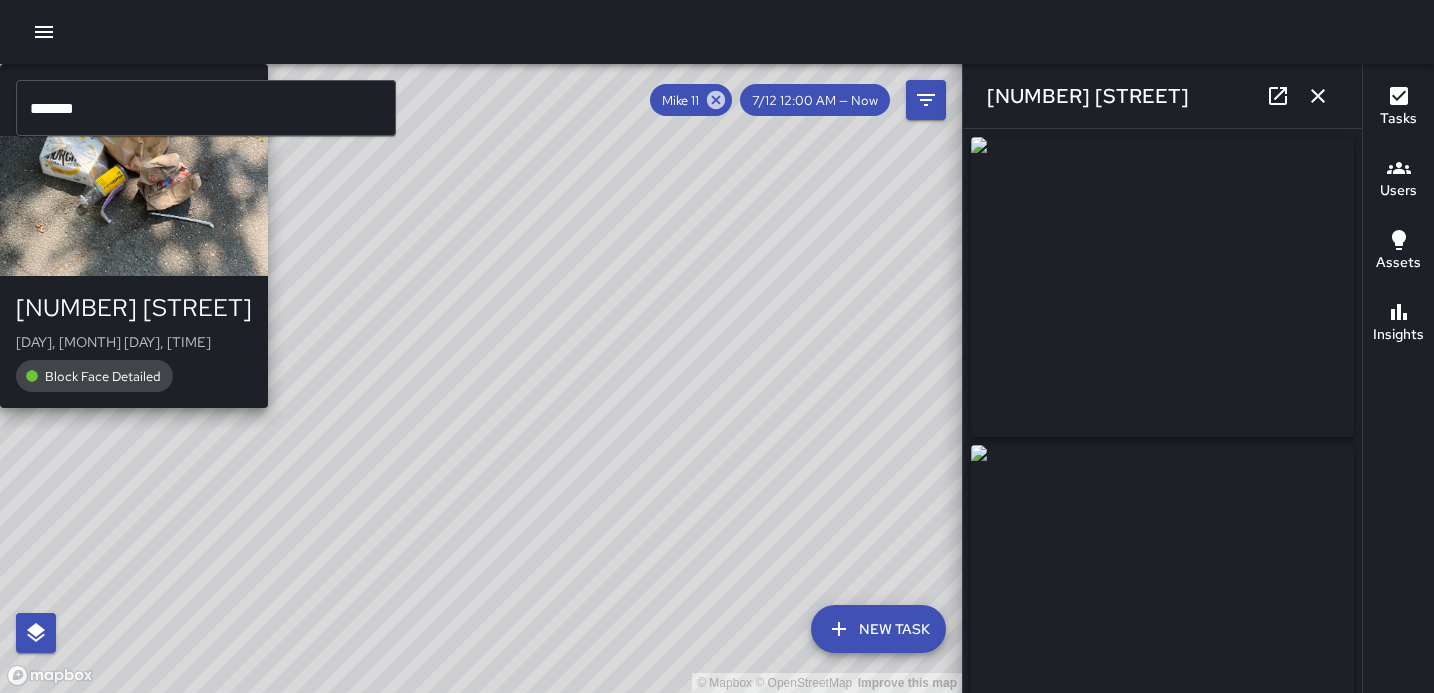 click on "© Mapbox   © OpenStreetMap   Improve this map [NAME] [NAME] [NUMBER] [STREET] [DAY], [MONTH] [DAY], [TIME] Block Face Detailed" at bounding box center (481, 378) 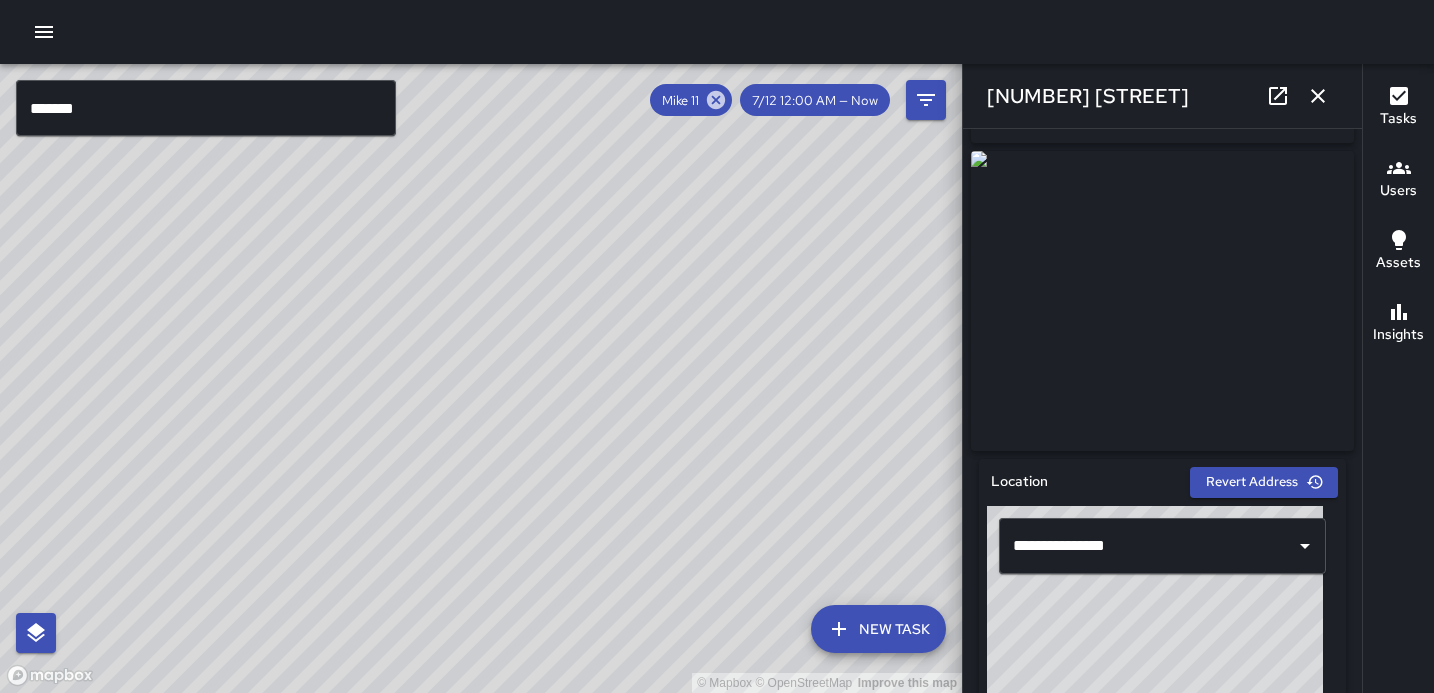 scroll, scrollTop: 284, scrollLeft: 0, axis: vertical 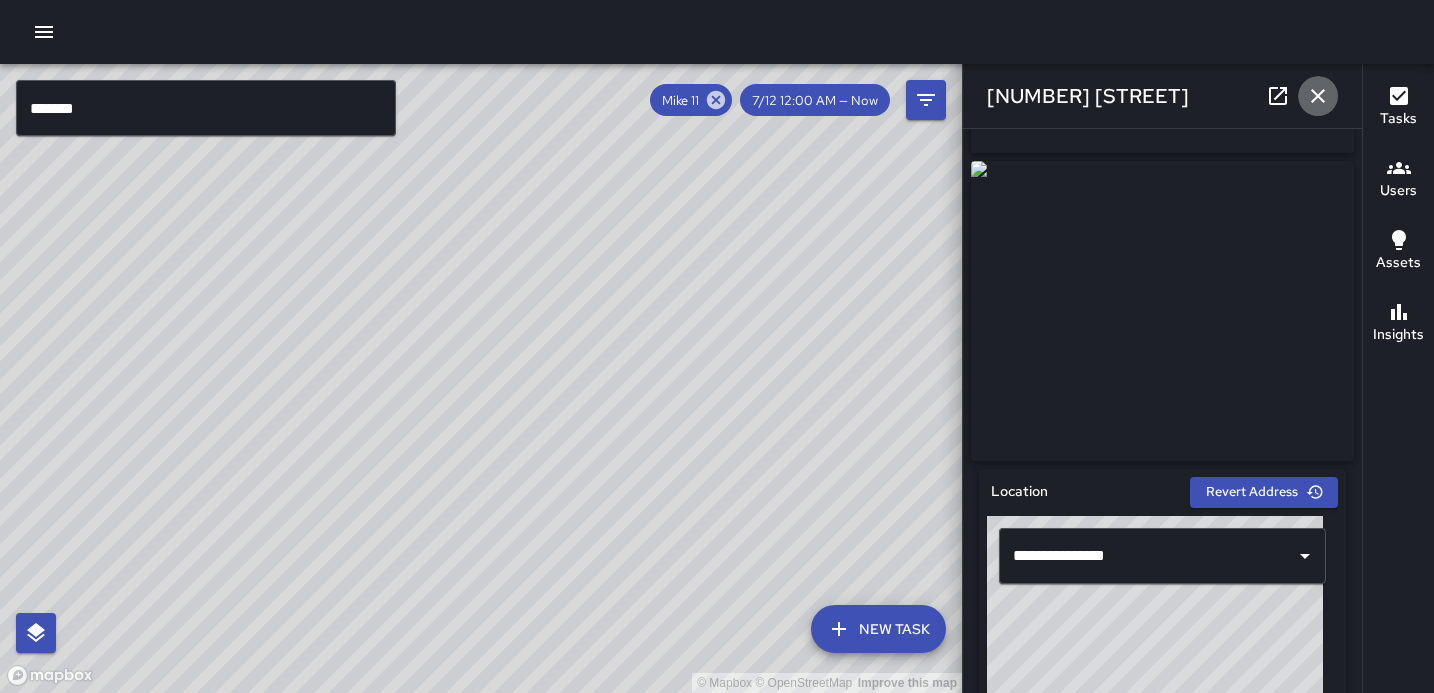 click 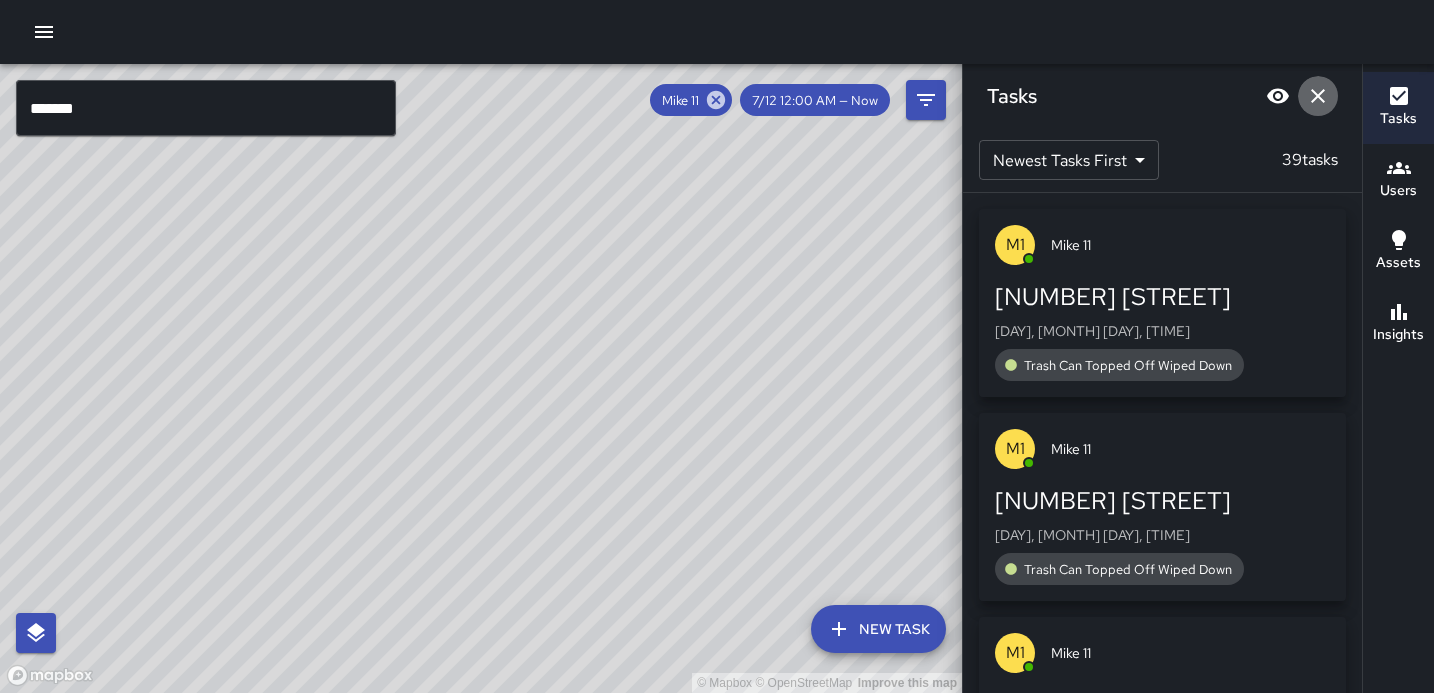 click 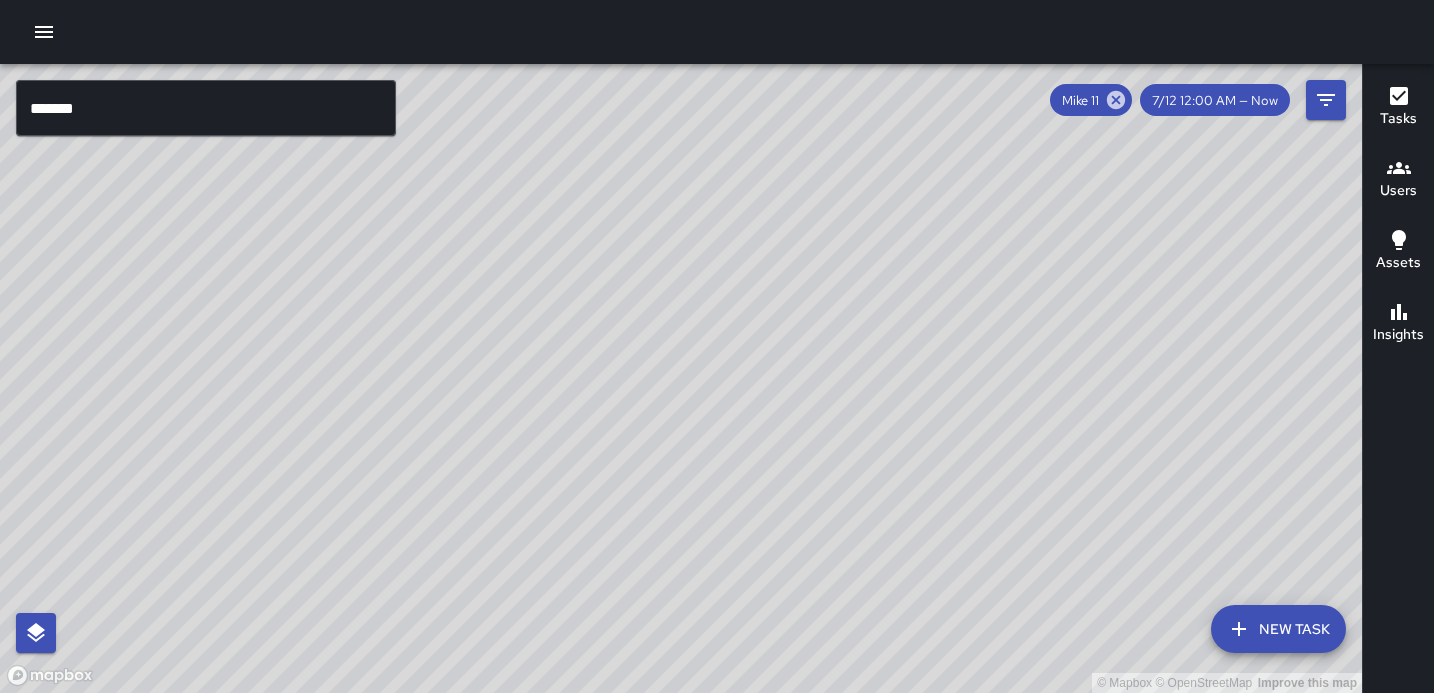 click on "© Mapbox   © OpenStreetMap   Improve this map" at bounding box center (681, 378) 